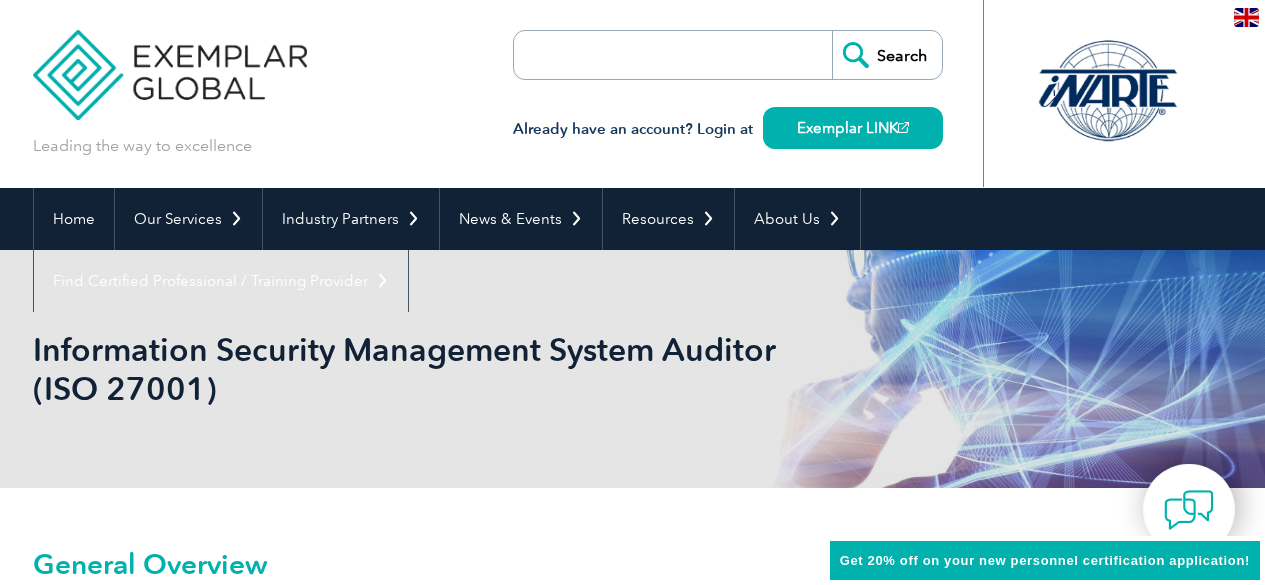 scroll, scrollTop: 0, scrollLeft: 0, axis: both 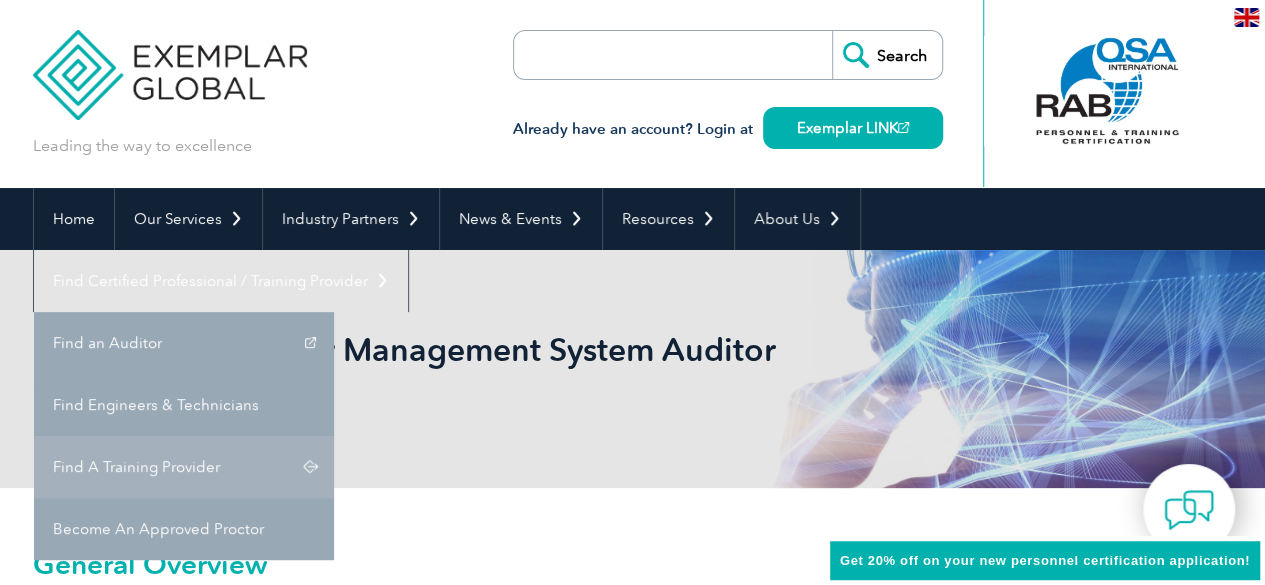 click on "Find A Training Provider" at bounding box center (184, 467) 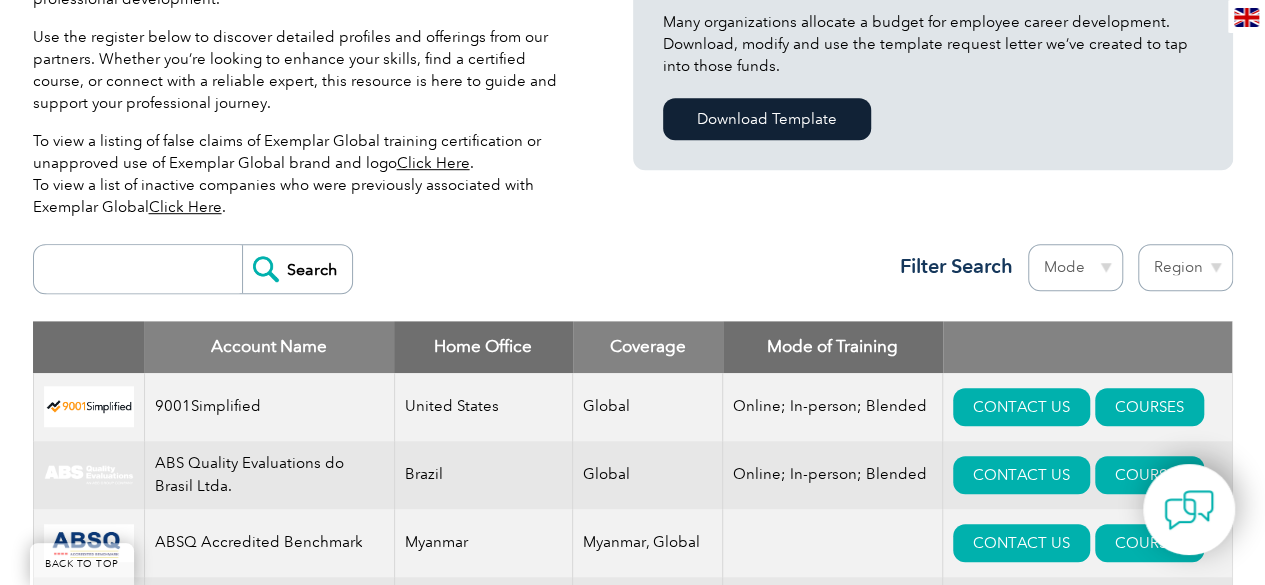 scroll, scrollTop: 562, scrollLeft: 0, axis: vertical 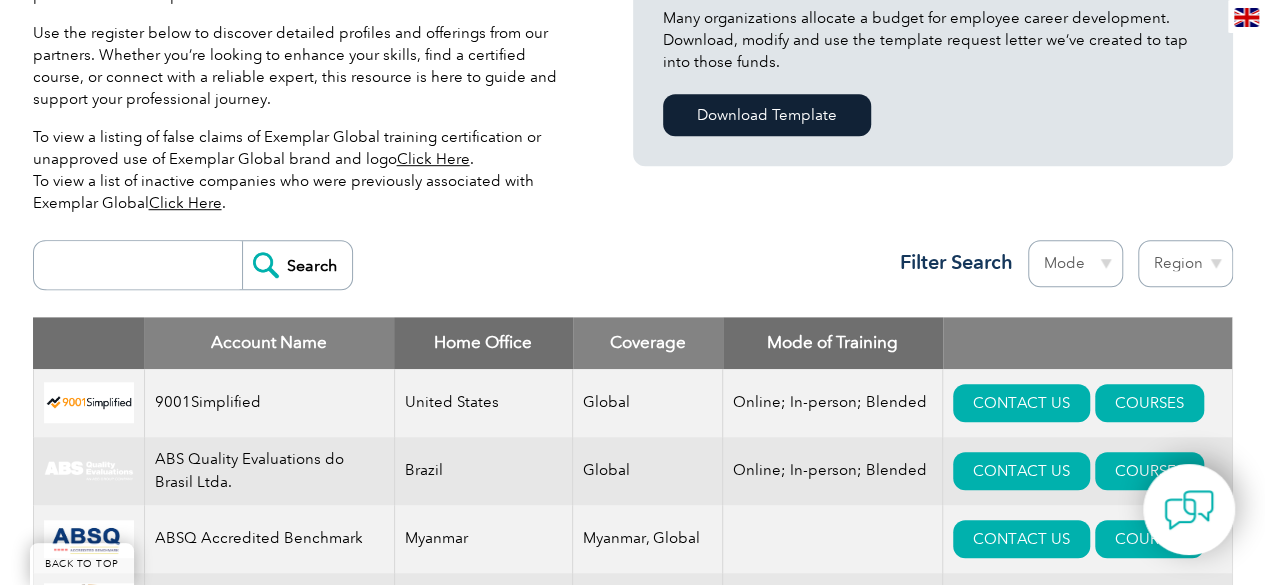 click on "Region
Australia
Bahrain
Bangladesh
Brazil
Canada
Colombia
Dominican Republic
Egypt
India
Indonesia
Iraq
Ireland
Jordan
Korea, Republic of
Malaysia
Malta
Mexico
Mongolia
Montenegro
Myanmar
Netherlands
New Zealand
Nigeria
Oman
Pakistan
Panama
Philippines
Portugal
Romania
Saudi Arabia
Serbia
Singapore
South Africa
Taiwan
Thailand
Trinidad and Tobago" at bounding box center [1185, 263] 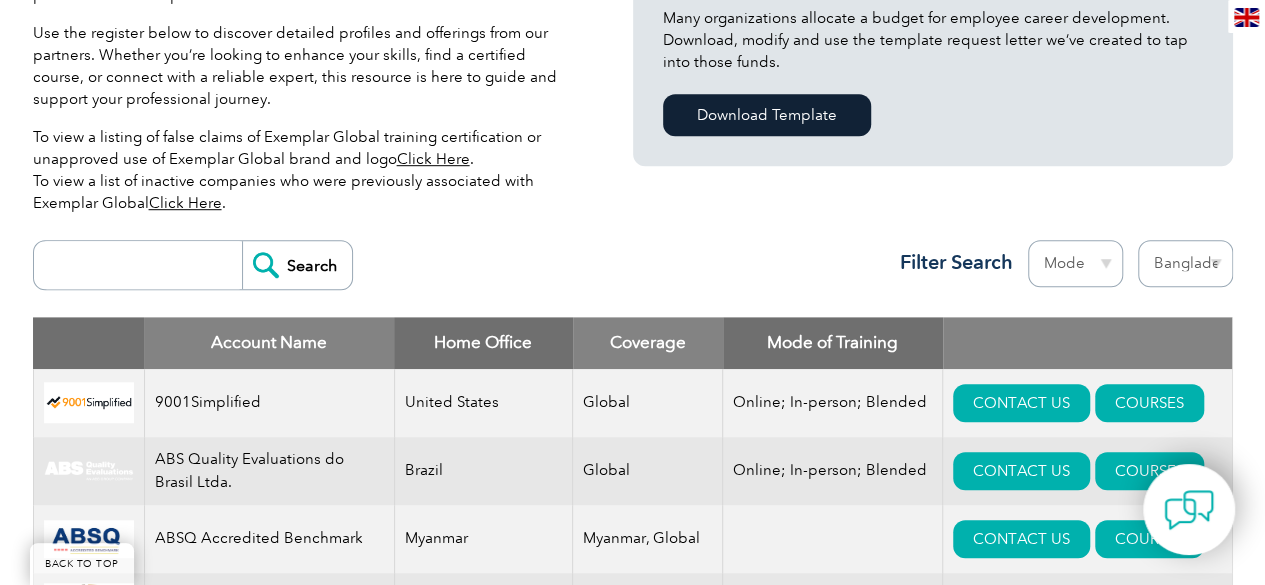 click on "Region
Australia
Bahrain
Bangladesh
Brazil
Canada
Colombia
Dominican Republic
Egypt
India
Indonesia
Iraq
Ireland
Jordan
Korea, Republic of
Malaysia
Malta
Mexico
Mongolia
Montenegro
Myanmar
Netherlands
New Zealand
Nigeria
Oman
Pakistan
Panama
Philippines
Portugal
Romania
Saudi Arabia
Serbia
Singapore
South Africa
Taiwan
Thailand
Trinidad and Tobago" at bounding box center [1185, 263] 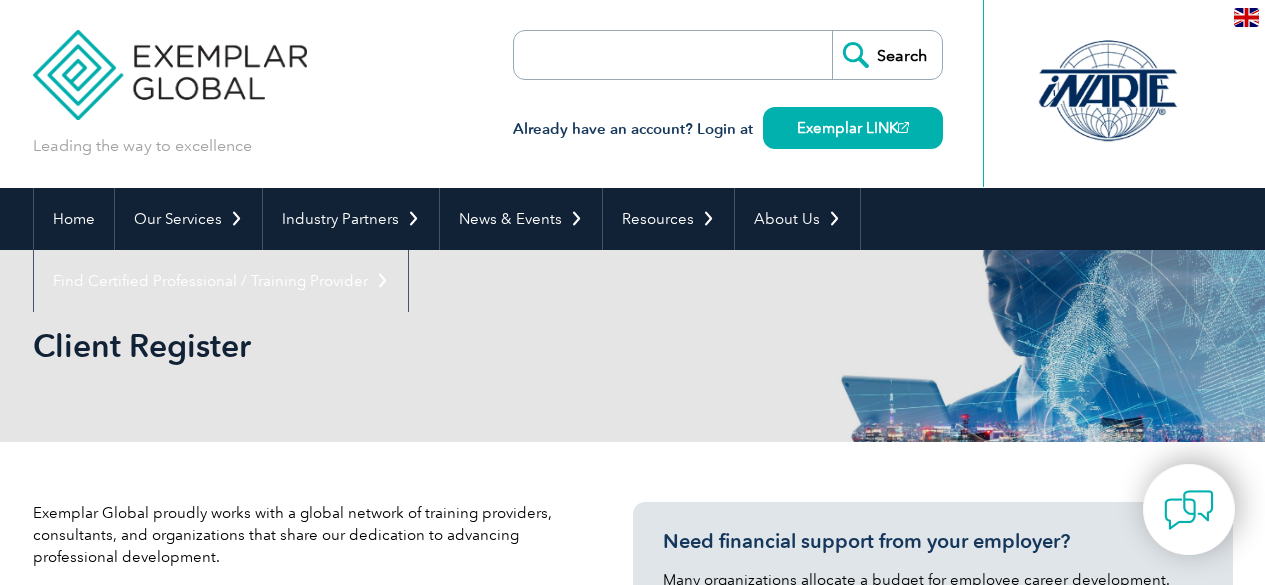 select on "Bangladesh" 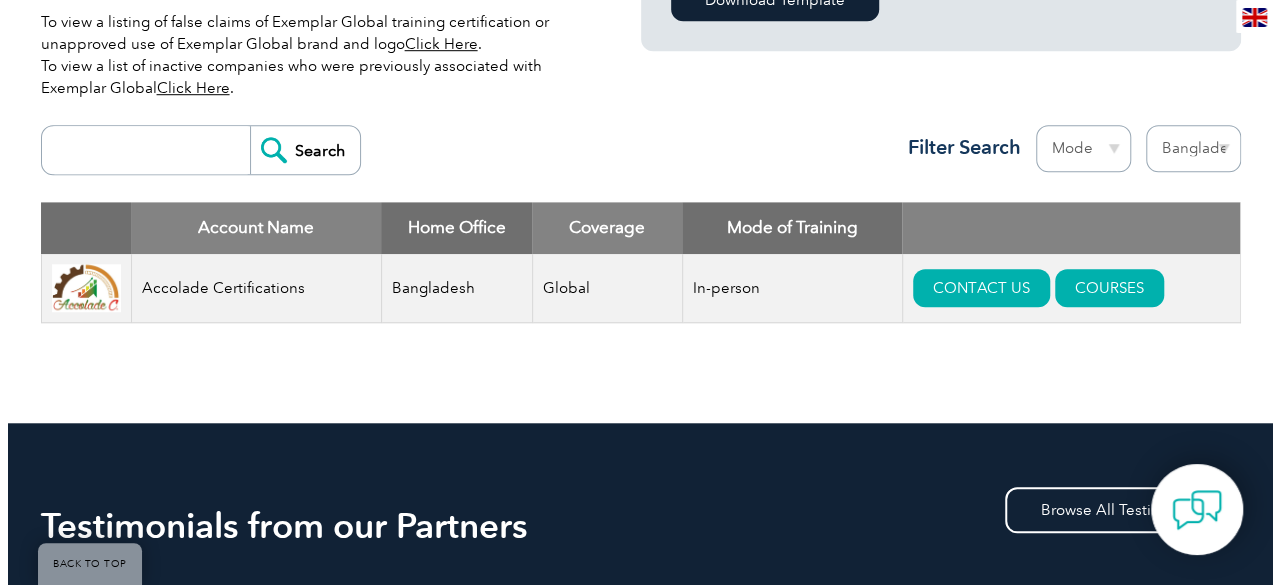 scroll, scrollTop: 690, scrollLeft: 0, axis: vertical 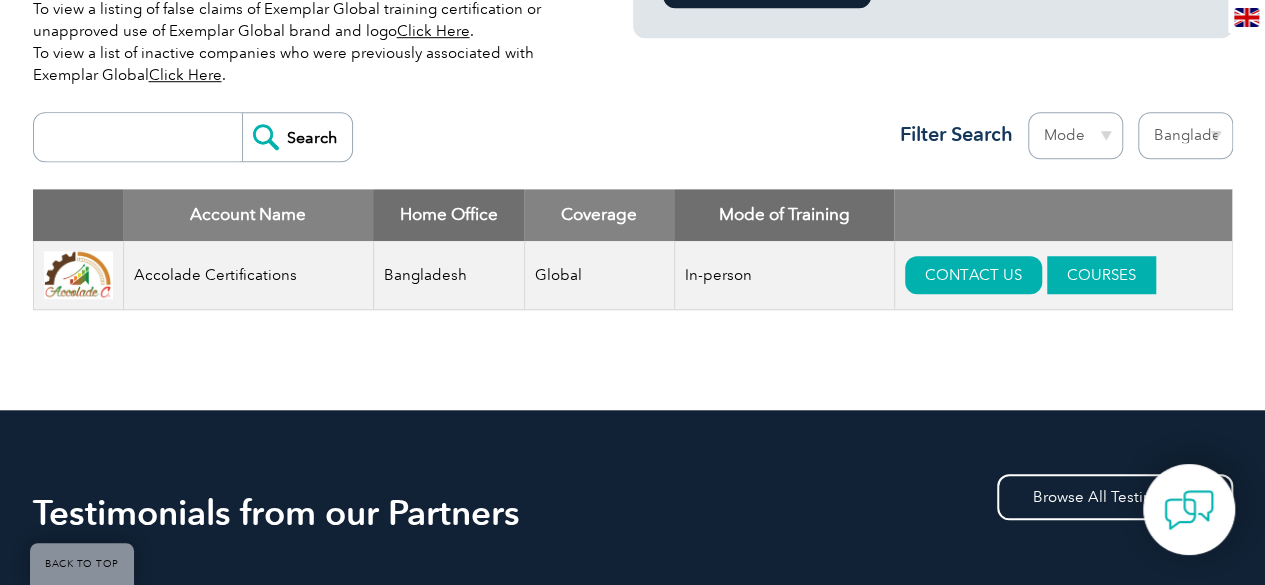 click on "COURSES" at bounding box center [1101, 275] 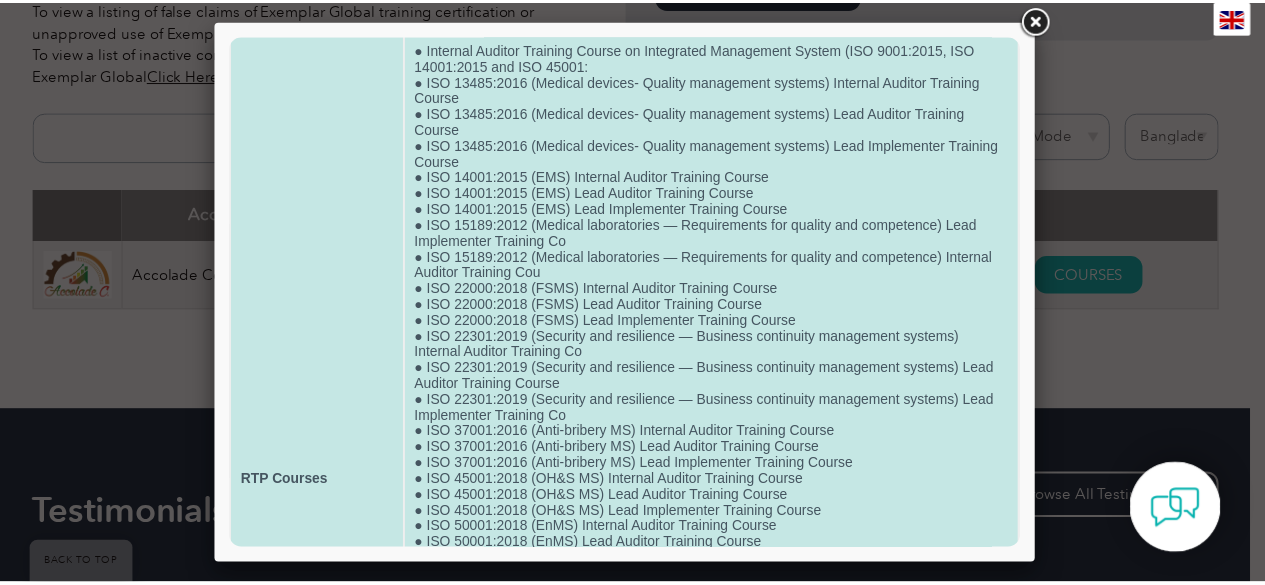 scroll, scrollTop: 0, scrollLeft: 0, axis: both 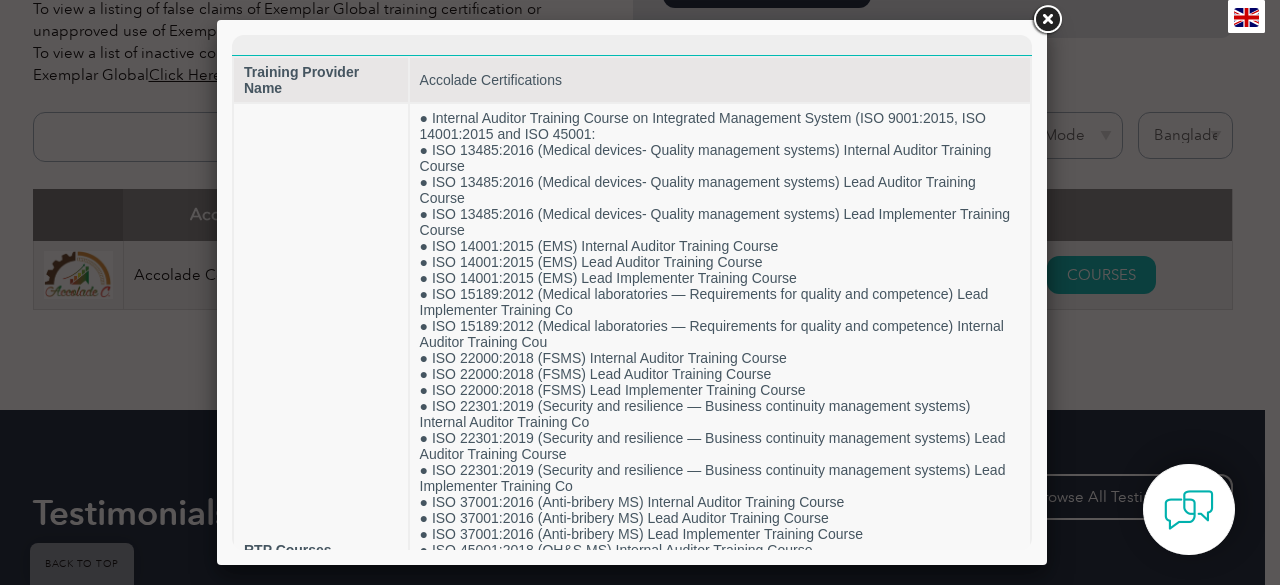 click at bounding box center (1047, 20) 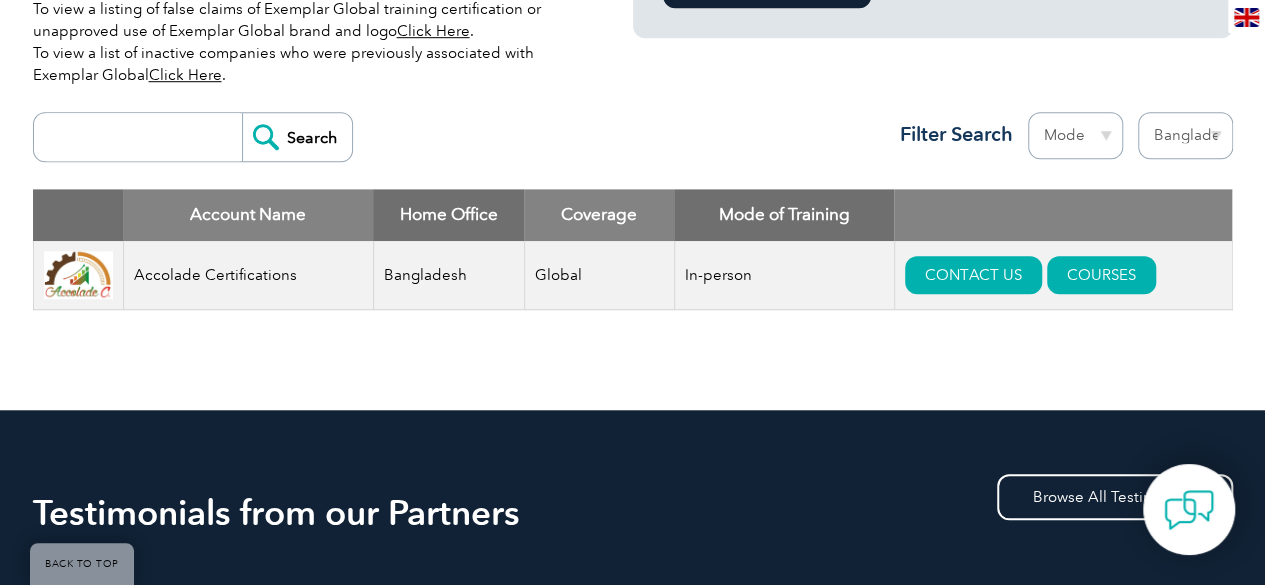 click on "Mode
Online
In-person
Blended" at bounding box center (1075, 135) 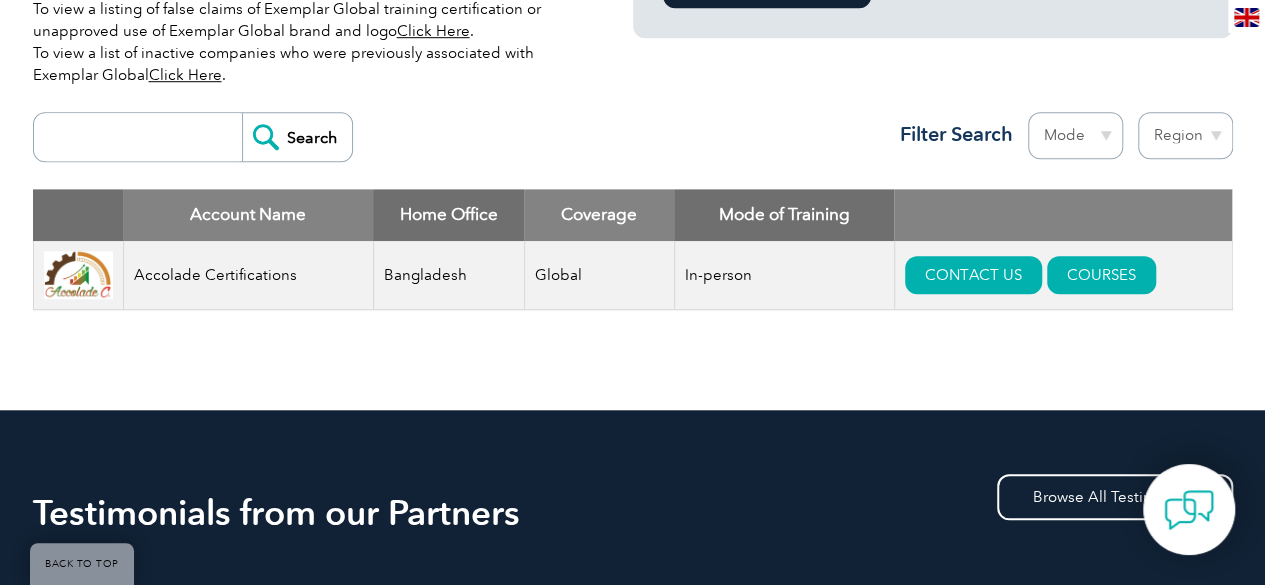 click on "Region
Australia
Bahrain
Bangladesh
Brazil
Canada
Colombia
Dominican Republic
Egypt
India
Indonesia
Iraq
Ireland
Jordan
Korea, Republic of
Malaysia
Malta
Mexico
Mongolia
Montenegro
Myanmar
Netherlands
New Zealand
Nigeria
Oman
Pakistan
Panama
Philippines
Portugal
Romania
Saudi Arabia
Serbia
Singapore
South Africa
Taiwan
Thailand
Trinidad and Tobago" at bounding box center [1185, 135] 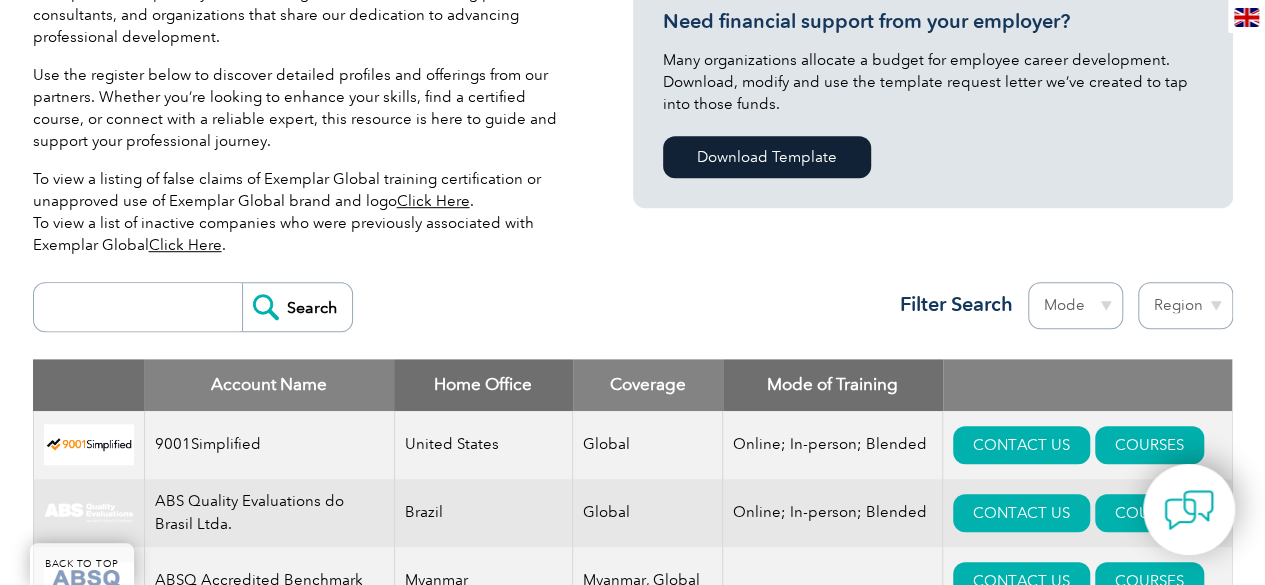 scroll, scrollTop: 520, scrollLeft: 0, axis: vertical 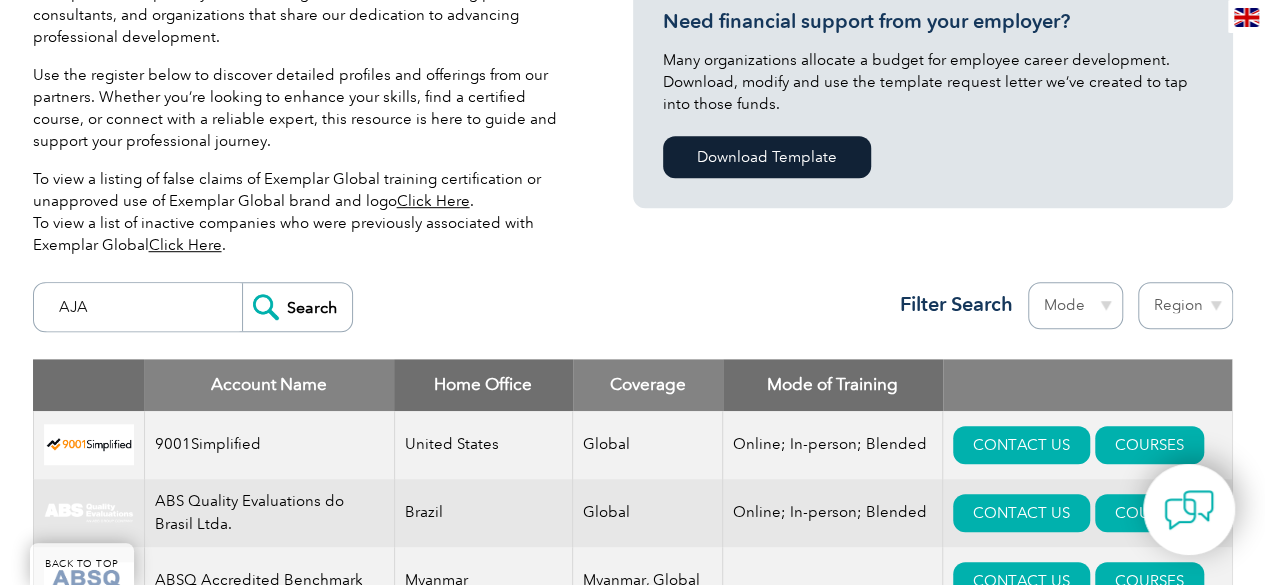type on "AJA" 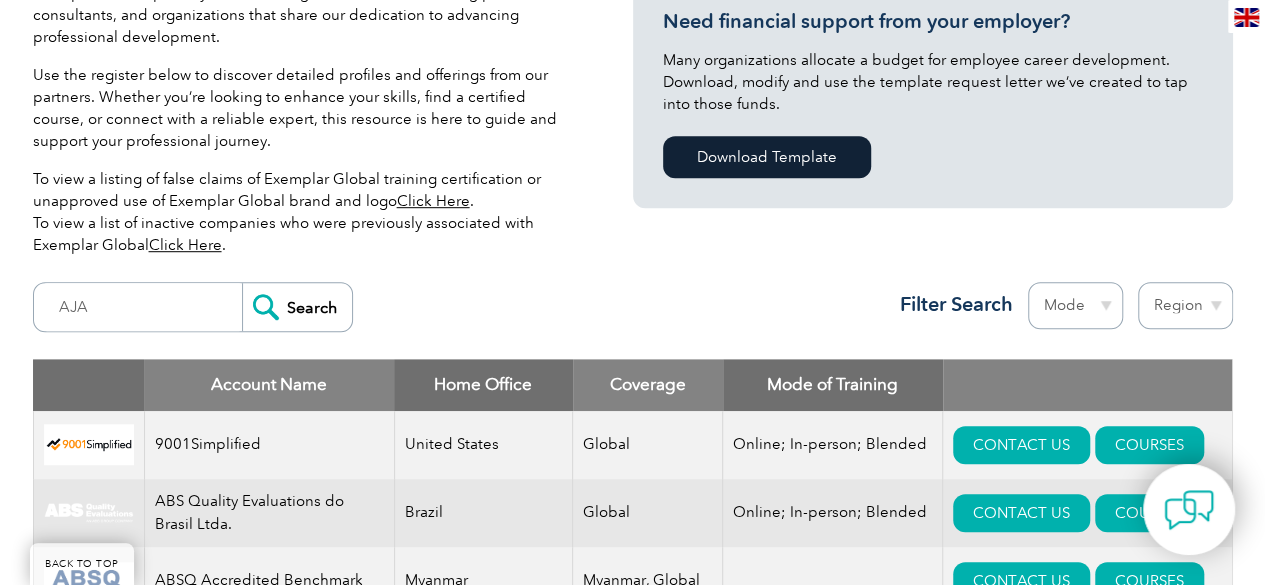 click on "Search" at bounding box center (297, 307) 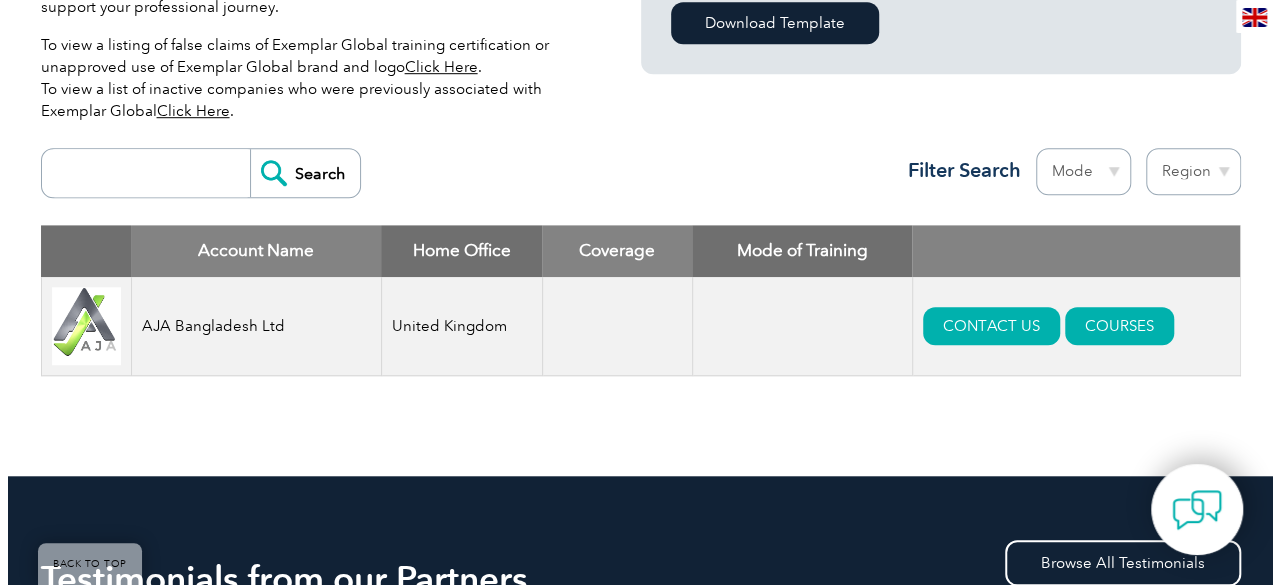 scroll, scrollTop: 657, scrollLeft: 0, axis: vertical 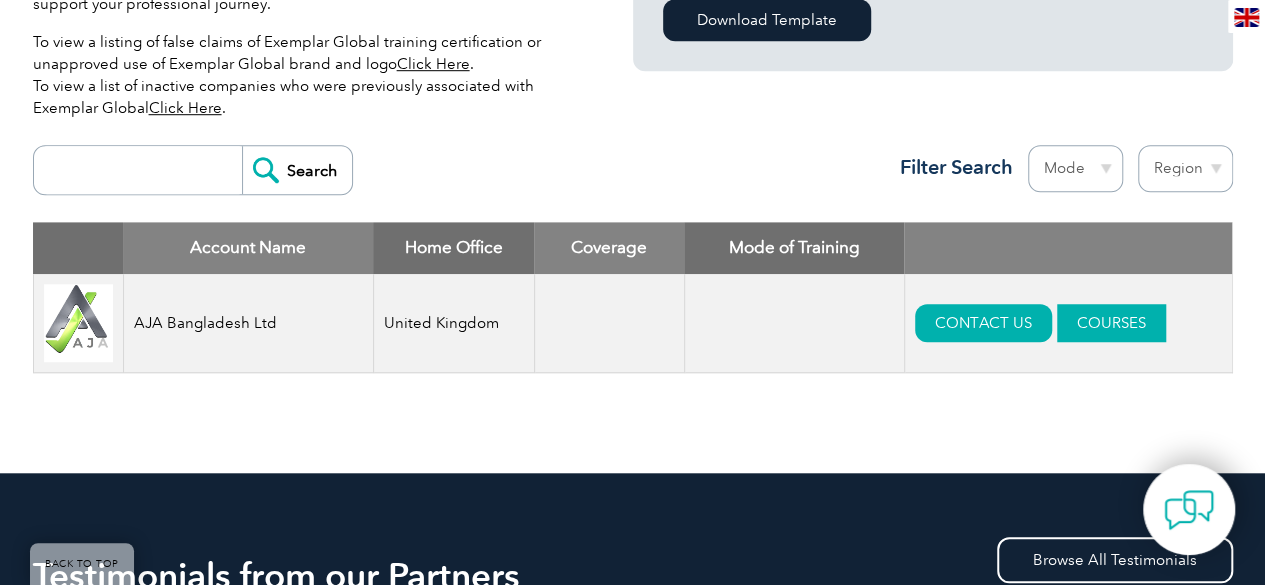 click on "COURSES" at bounding box center (1111, 323) 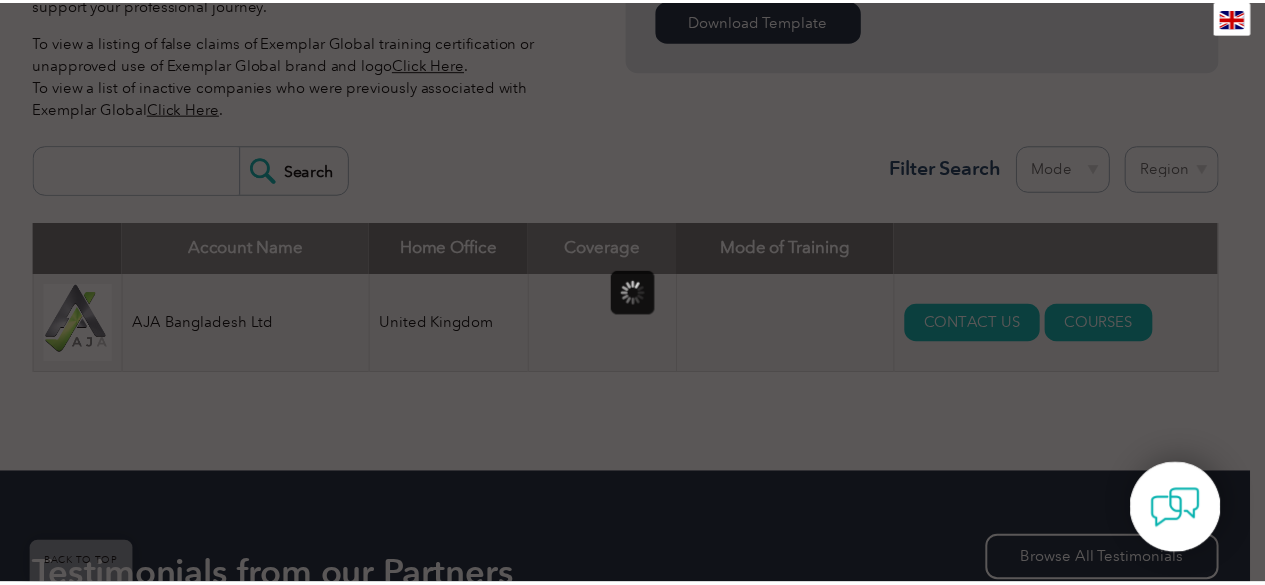 scroll, scrollTop: 0, scrollLeft: 0, axis: both 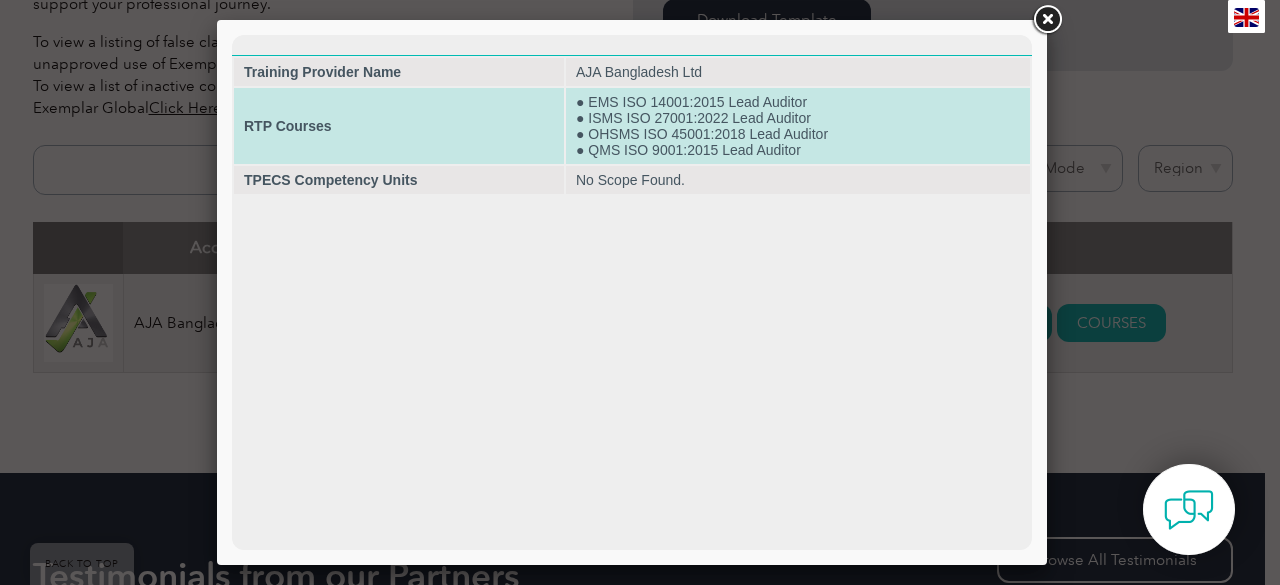 click on "● EMS ISO 14001:2015 Lead Auditor ● ISMS ISO 27001:2022 Lead Auditor ● OHSMS ISO 45001:2018 Lead Auditor ● QMS ISO 9001:2015 Lead Auditor" at bounding box center [798, 126] 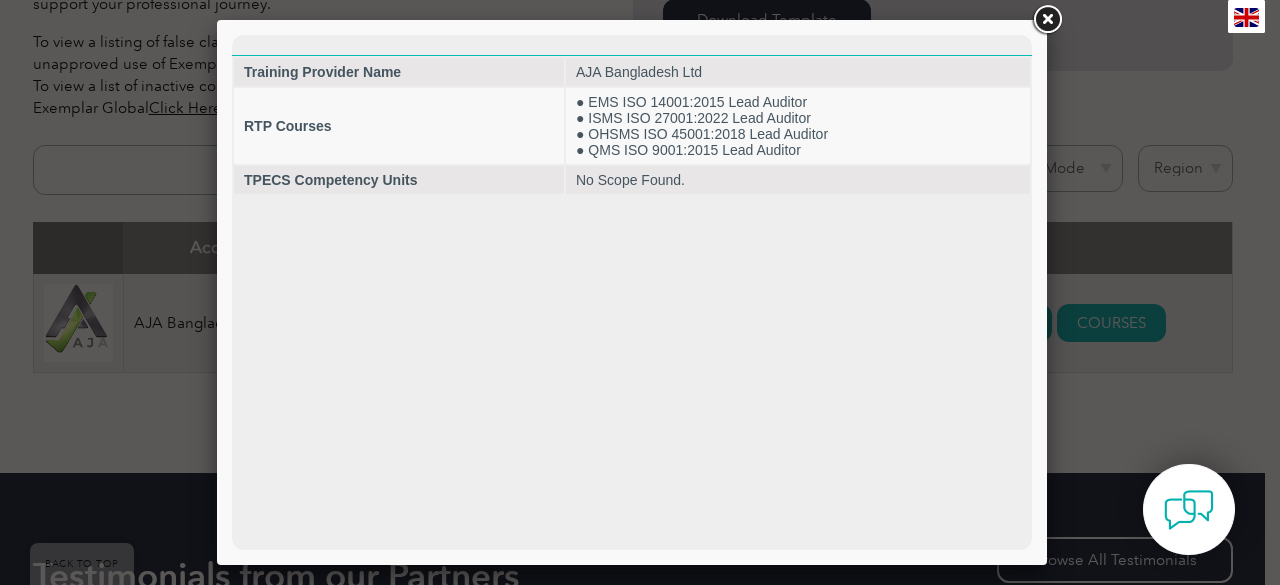 click at bounding box center (1047, 20) 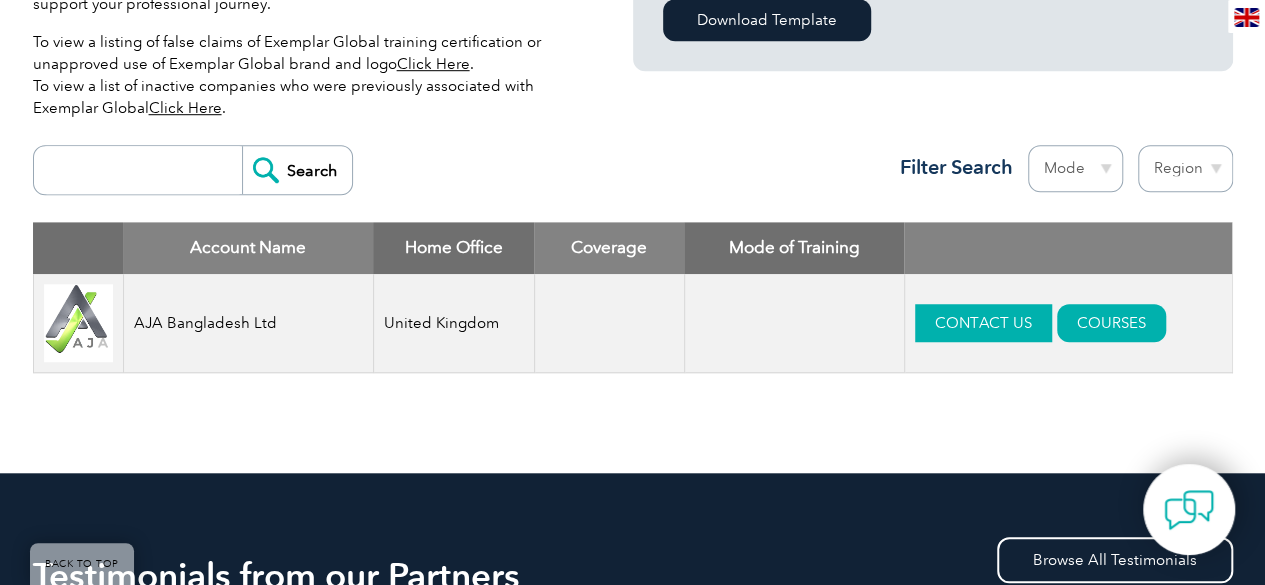 click on "CONTACT US" at bounding box center [983, 323] 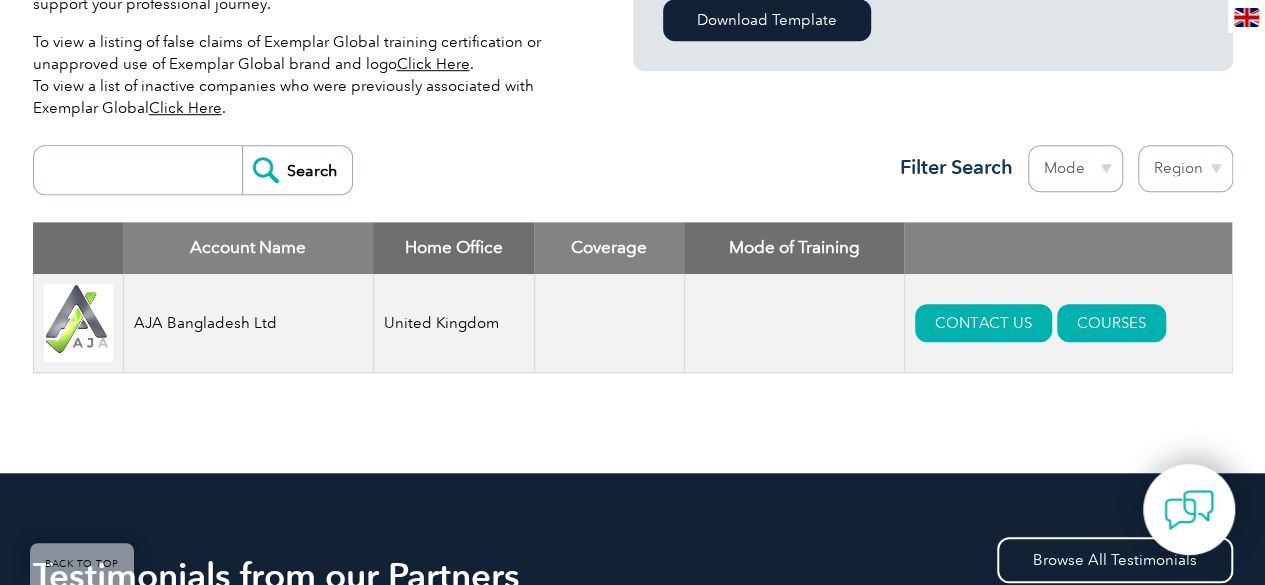 click on "Exemplar Global proudly works with a global network of training providers, consultants, and organizations that share our dedication to advancing professional development.
Use the register below to discover detailed profiles and offerings from our partners. Whether you’re looking to enhance your skills, find a certified course, or connect with a reliable expert, this resource is here to guide and support your professional journey.
To view a listing of false claims of Exemplar Global training certification or unapproved use of Exemplar Global brand and logo  Click Here .
To view a list of inactive companies who were previously associated with Exemplar Global  Click Here .
Need financial support from your employer?
Many organizations allocate a budget for employee career development. Download, modify and use the template request letter we’ve created to tap into those funds.
Download Template" at bounding box center (633, 129) 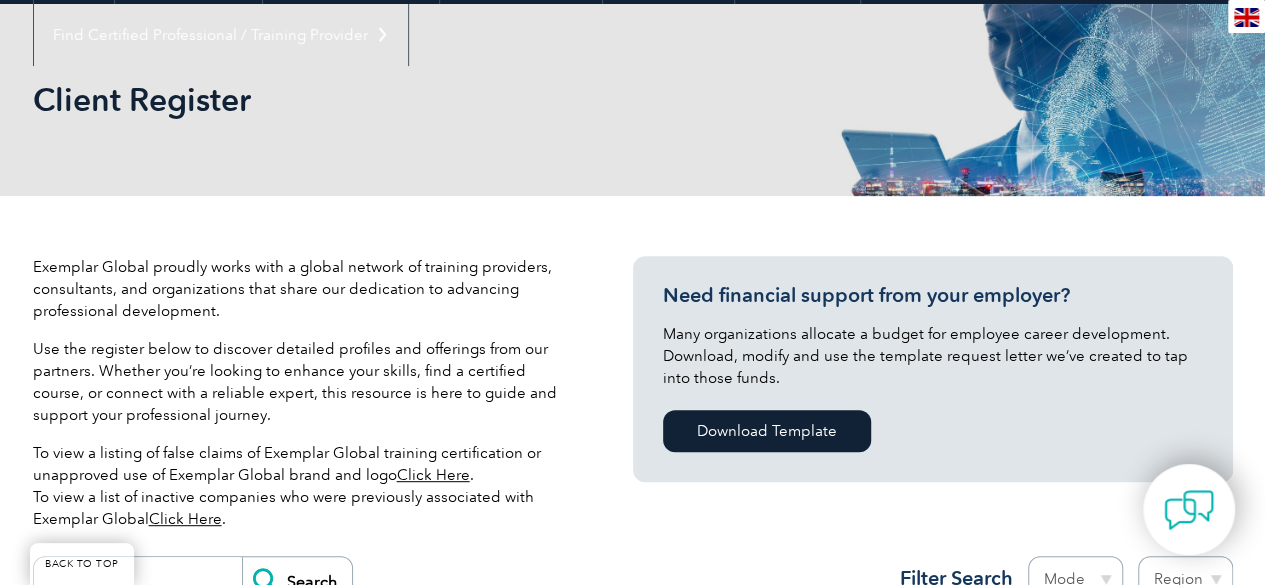 scroll, scrollTop: 0, scrollLeft: 0, axis: both 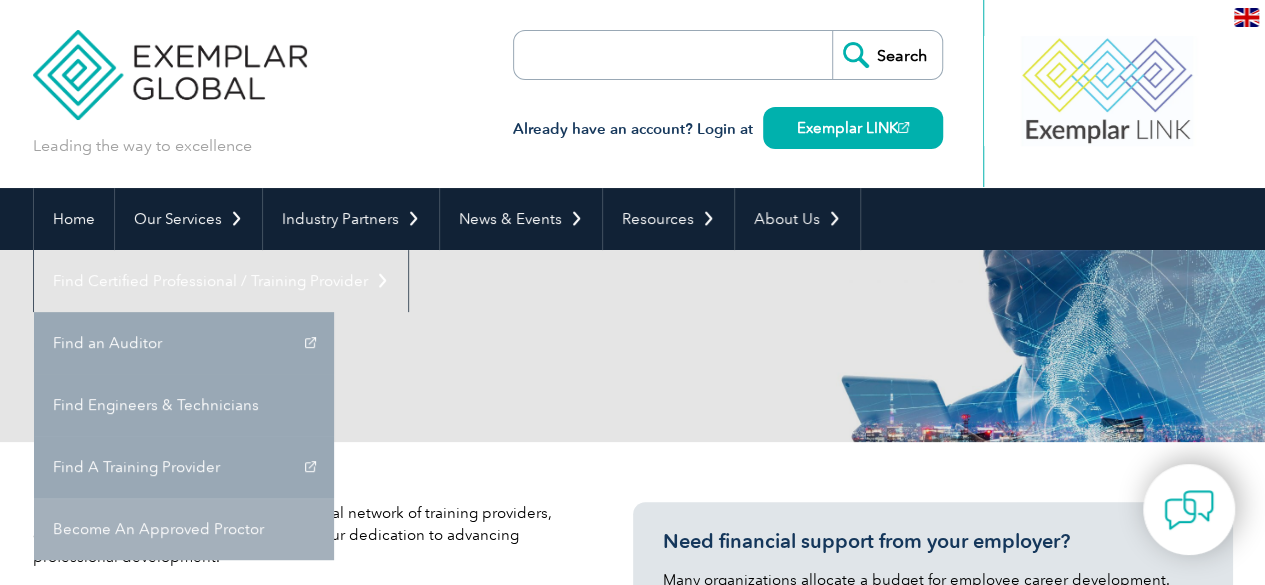 click on "Become An Approved Proctor" at bounding box center (184, 529) 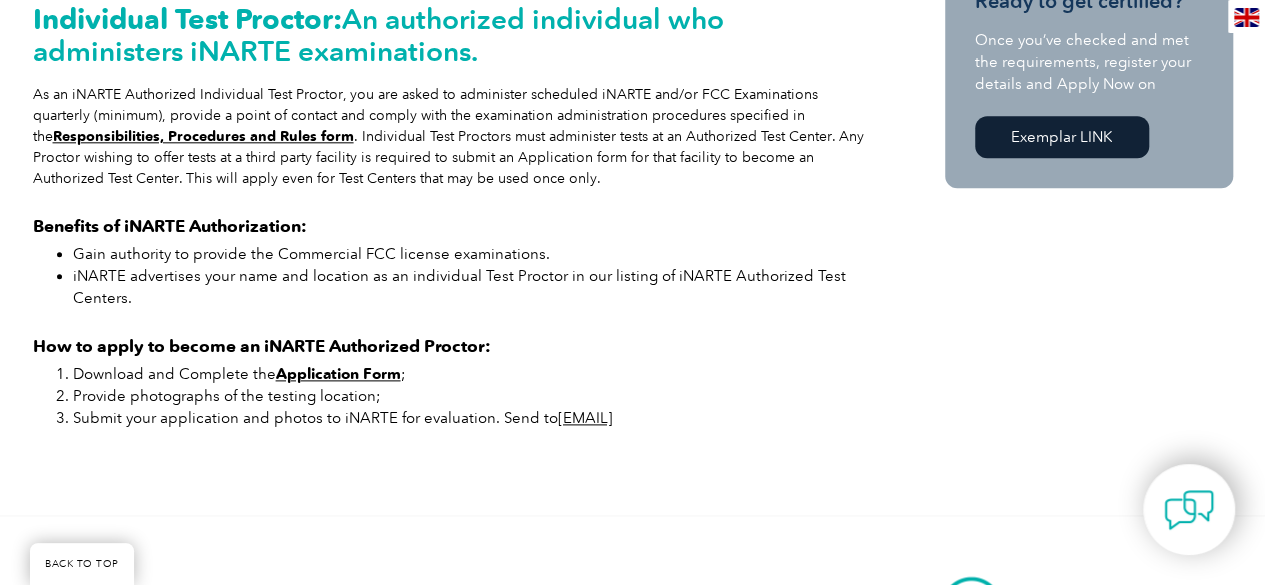 scroll, scrollTop: 1090, scrollLeft: 0, axis: vertical 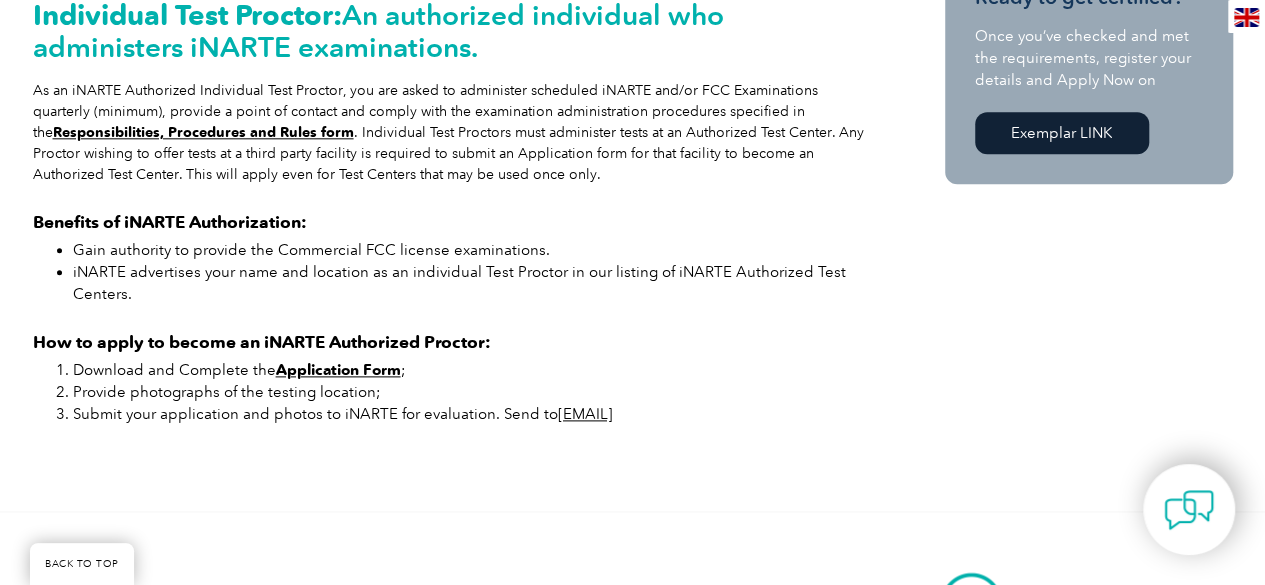 click on "Become an Approved Proctor for iNARTE and help individuals become certified or licensed.   NOTE: We are currently only accepting new proctor applications from testing centers within the United States.     Authorized Test Center:  A facility that is authorized to conduct iNARTE examinations.   As an iNARTE Authorized Test Center, you are asked to administer scheduled iNARTE and/or FCC Licensure Tests quarterly (minimum), provide a point of contact, and comply with the examination administration procedures specified in the  Responsibilities, Procedures and Rules form . All iNARTE certification candidates are required to test at an Authorized facility. Therefore, iNARTE will review applications from companies and other establishments that can meet our requirements and who wish to accommodate individual candidates, or small candidate groups, without entering into a regular test schedule commitment.   Benefits of iNARTE Authorization:     Gain authority to provide the Commercial FCC license examinations" at bounding box center [453, -74] 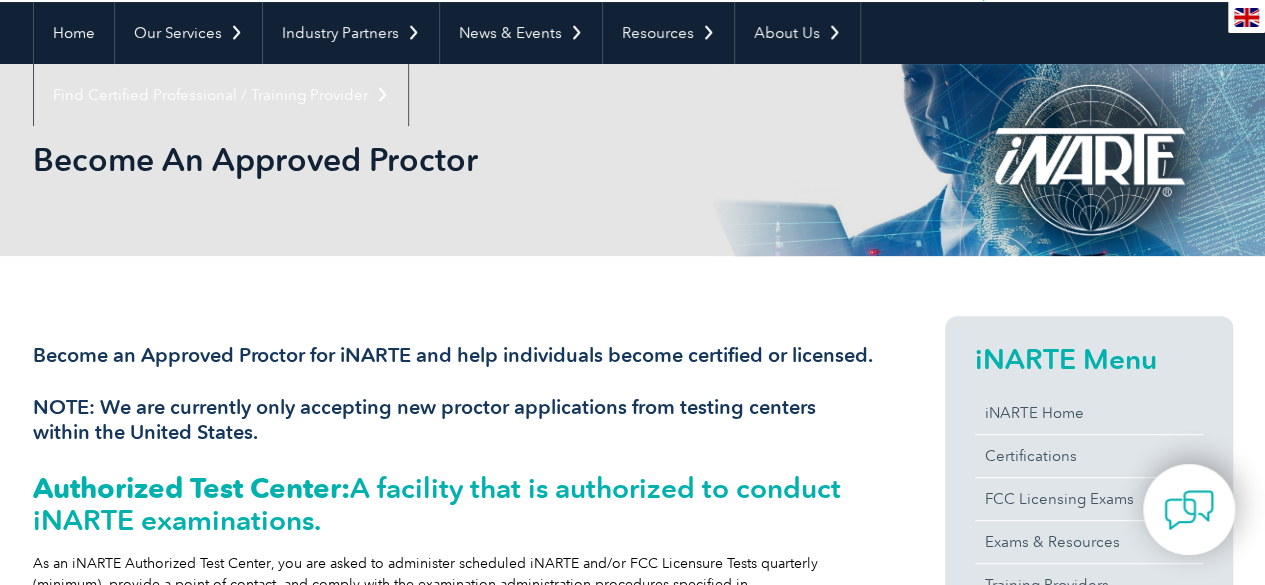 scroll, scrollTop: 0, scrollLeft: 0, axis: both 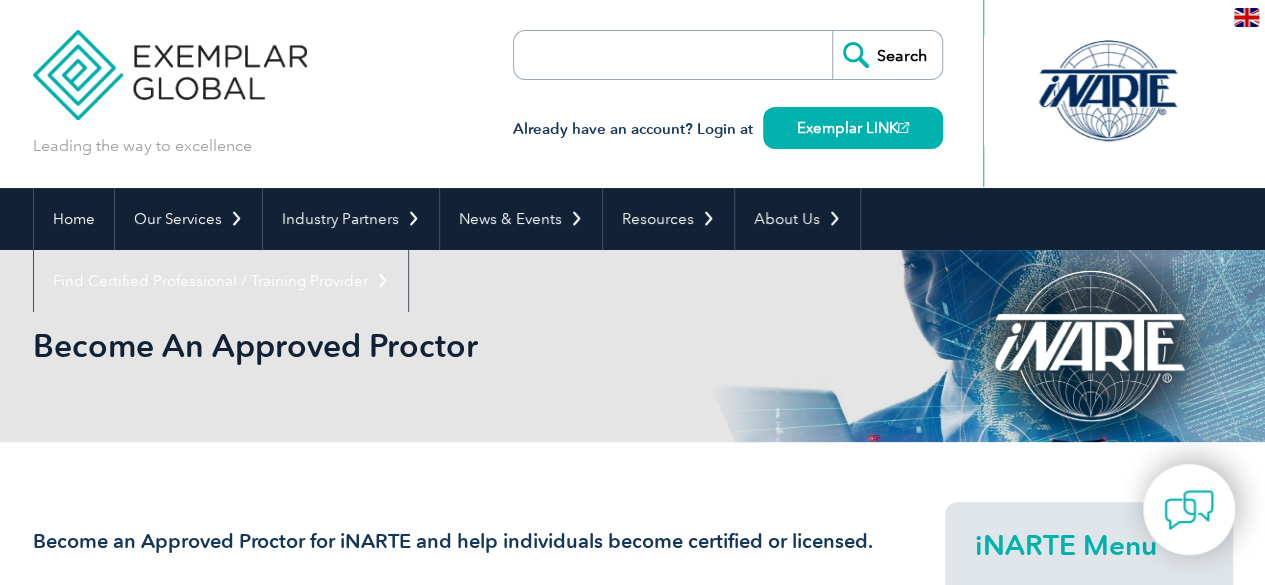 click on "Become An Approved Proctor" at bounding box center (453, 346) 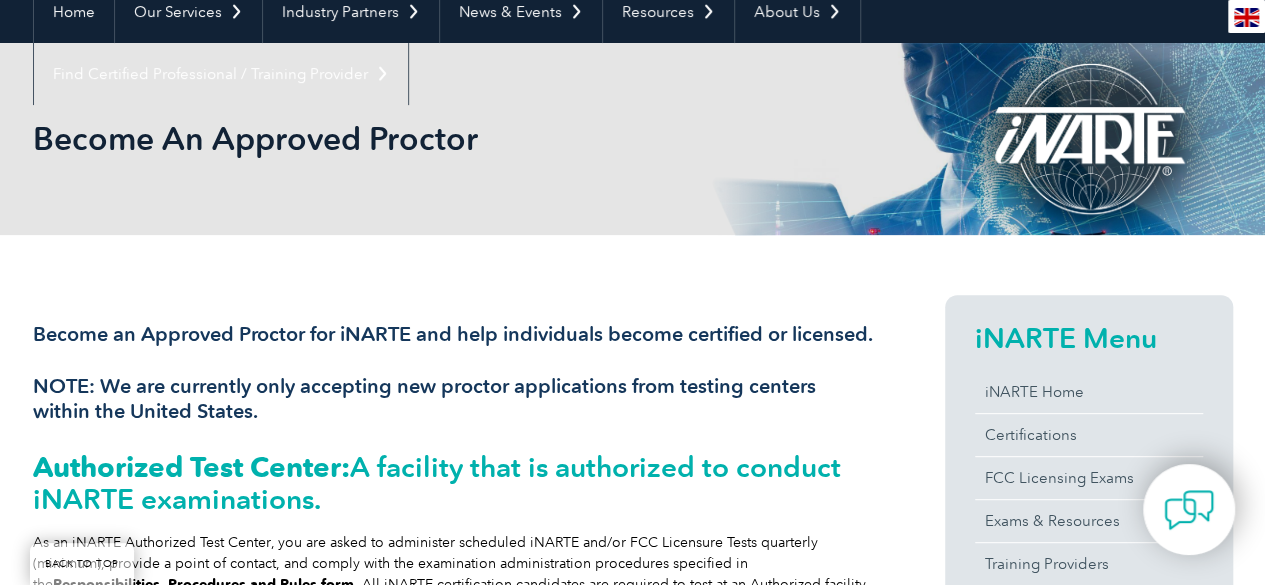 scroll, scrollTop: 208, scrollLeft: 0, axis: vertical 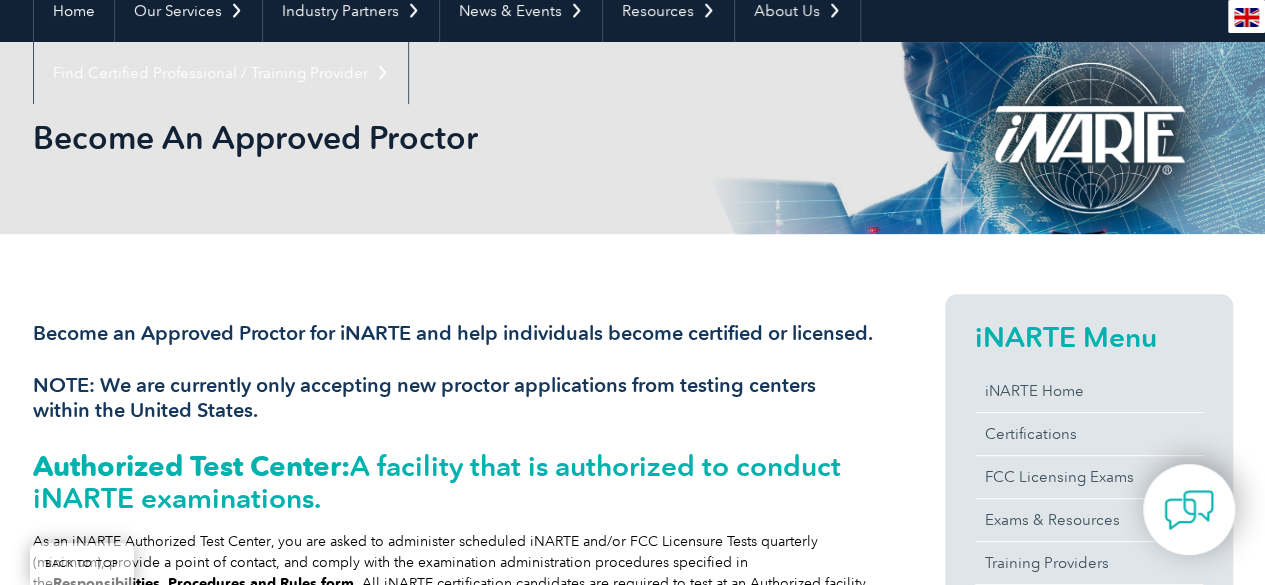 click on "Become an Approved Proctor for iNARTE and help individuals become certified or licensed." at bounding box center (453, 333) 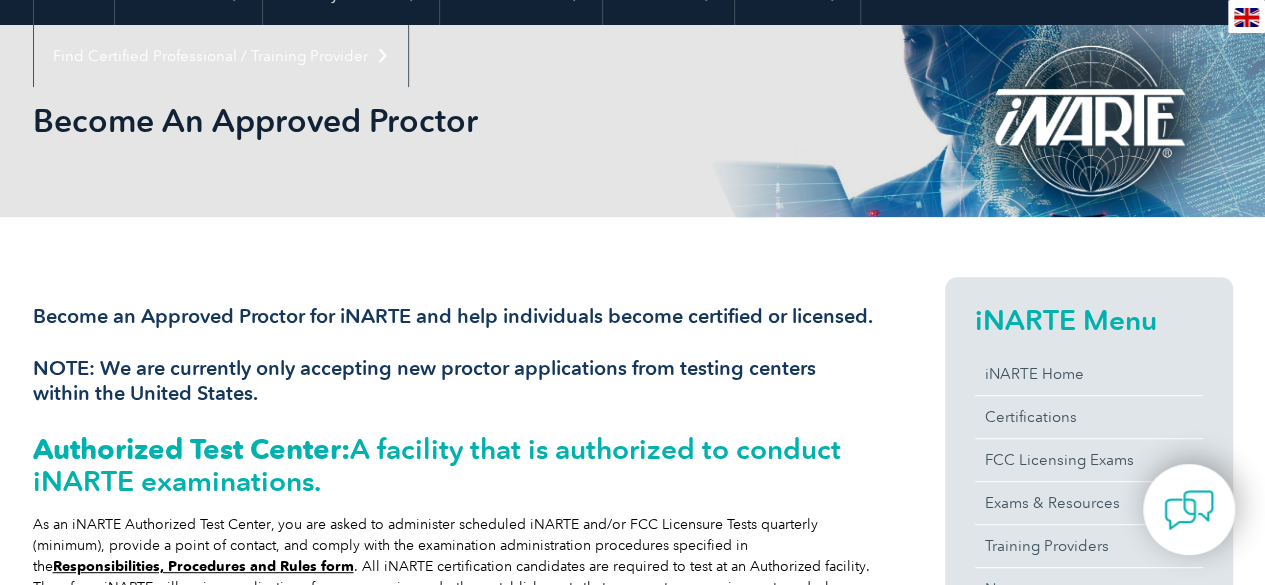 scroll, scrollTop: 0, scrollLeft: 0, axis: both 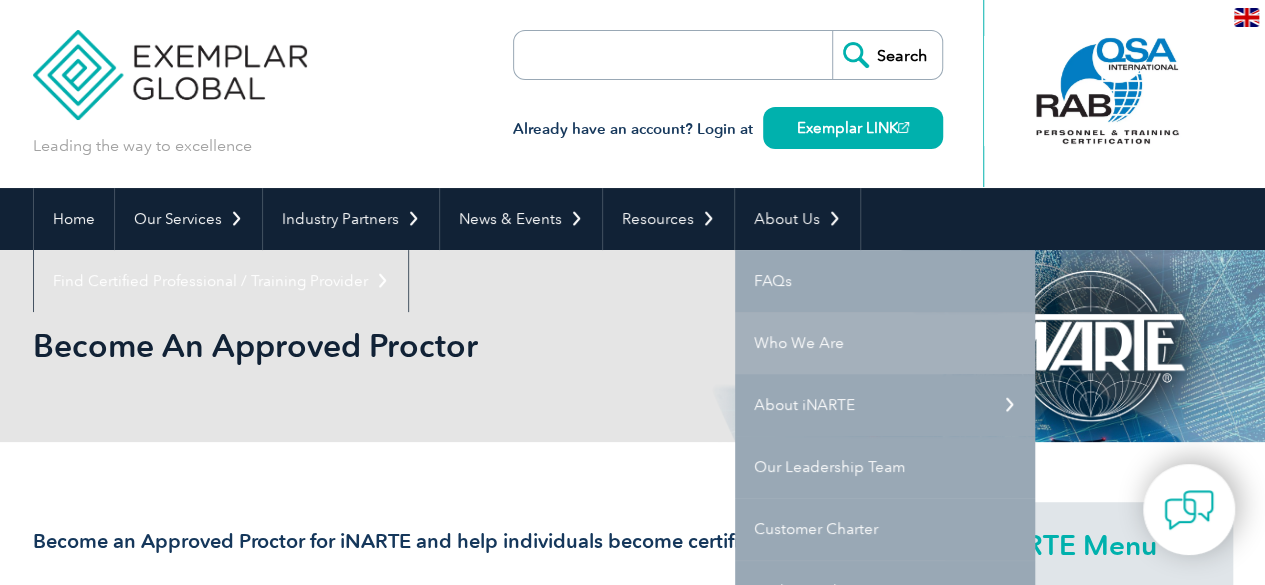 click on "Who We Are" at bounding box center [885, 343] 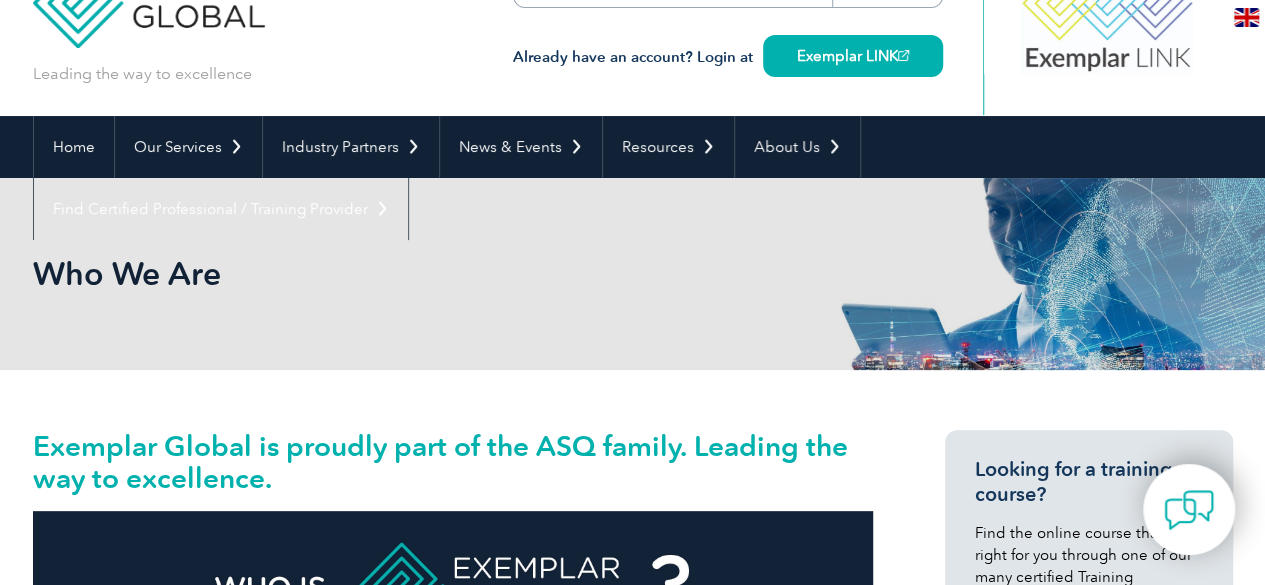 scroll, scrollTop: 0, scrollLeft: 0, axis: both 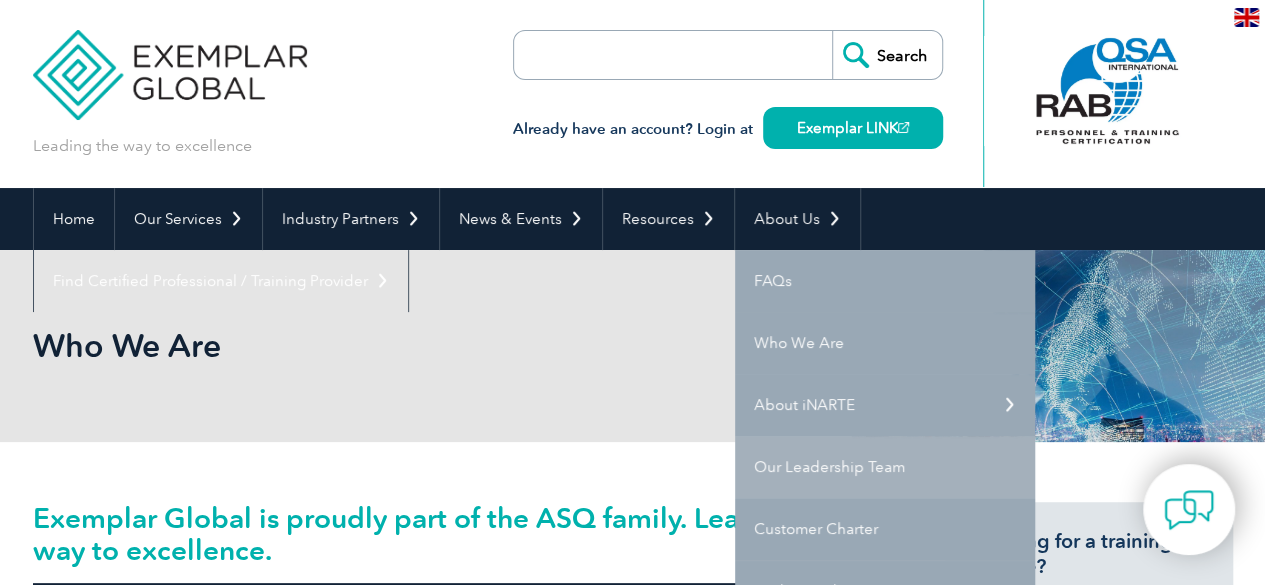 click on "Our Leadership Team" at bounding box center (885, 467) 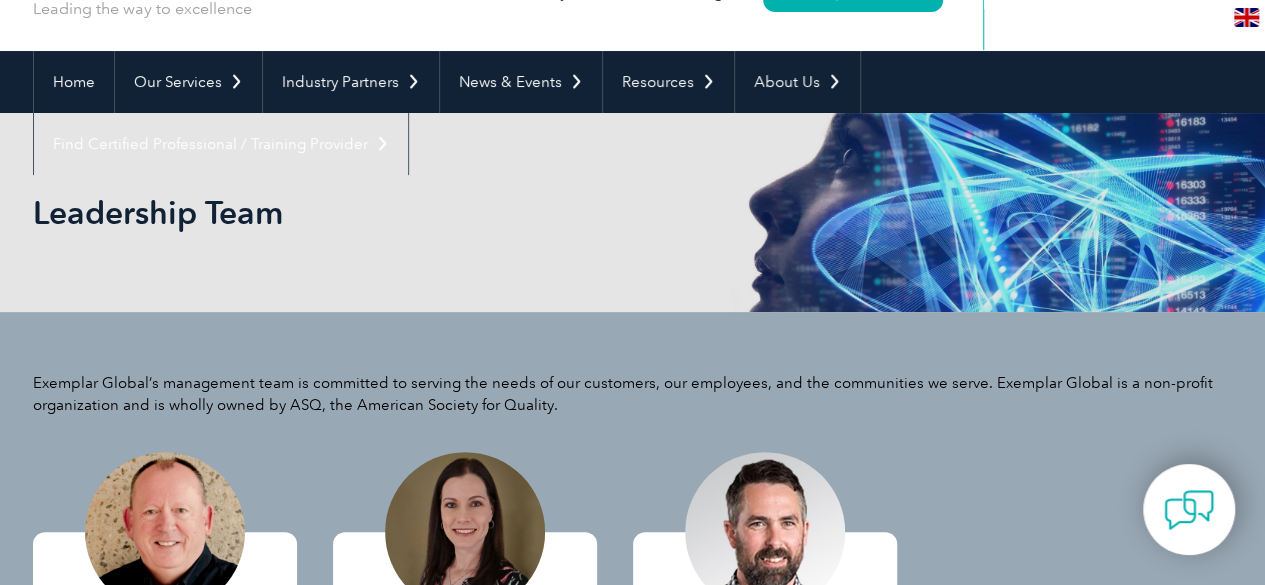 scroll, scrollTop: 0, scrollLeft: 0, axis: both 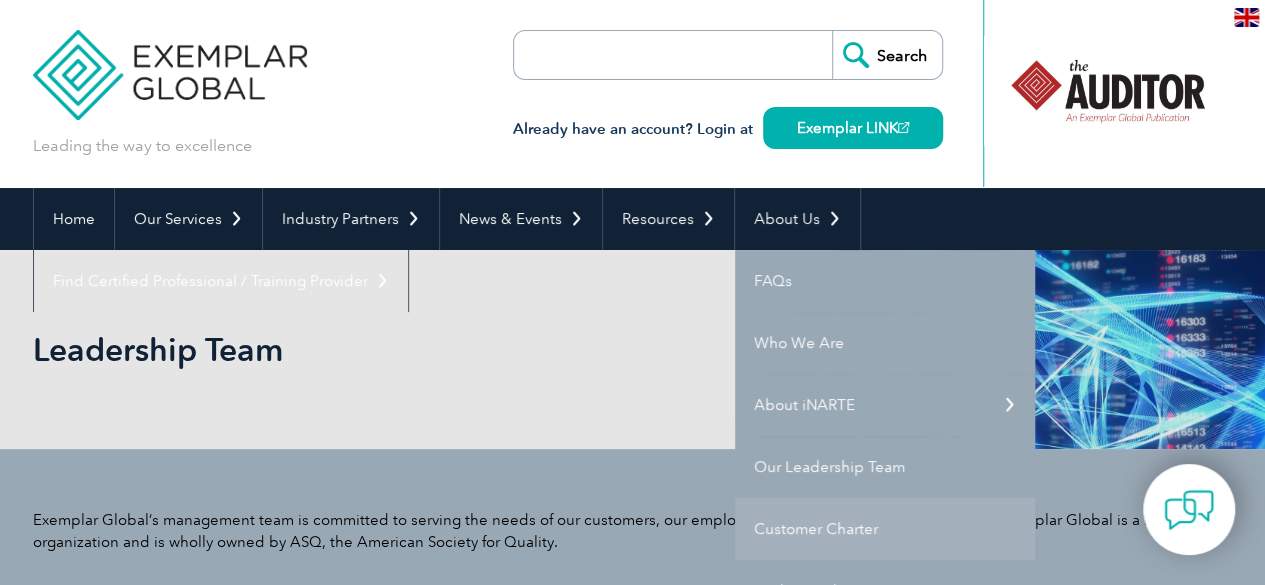 click on "Customer Charter" at bounding box center [885, 529] 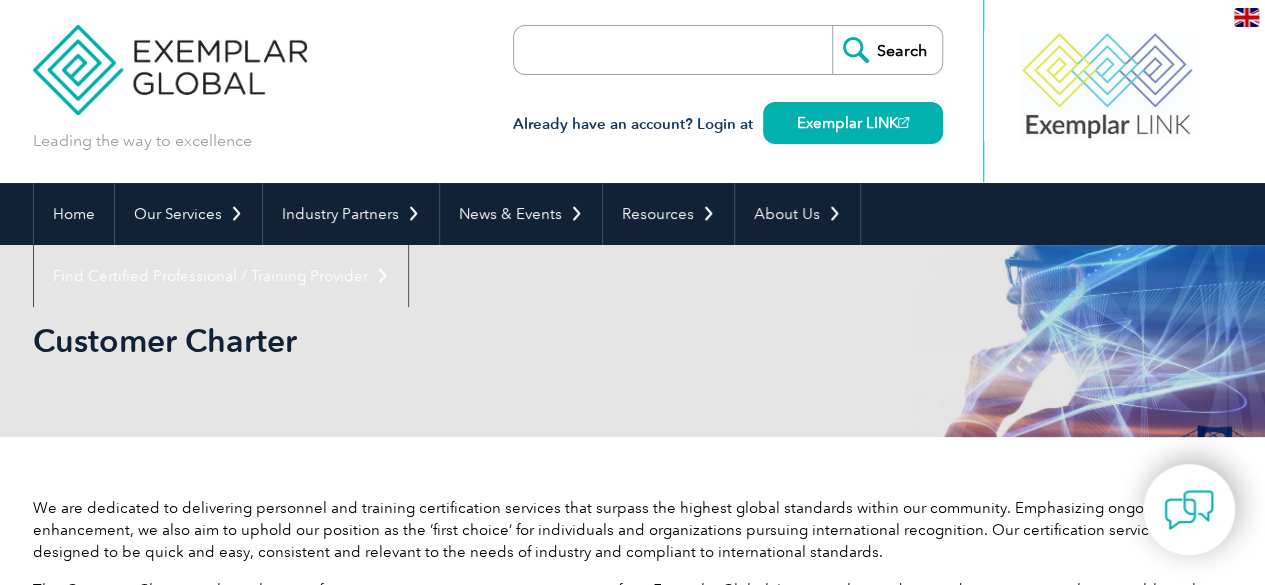 scroll, scrollTop: 0, scrollLeft: 0, axis: both 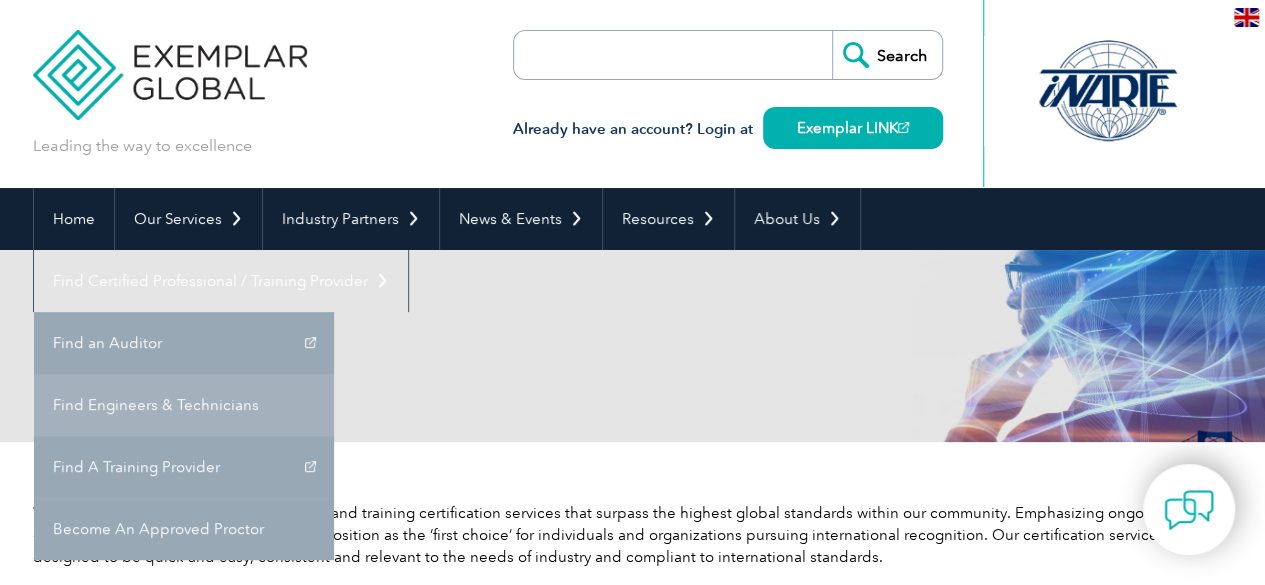click on "Find Engineers & Technicians" at bounding box center [184, 405] 